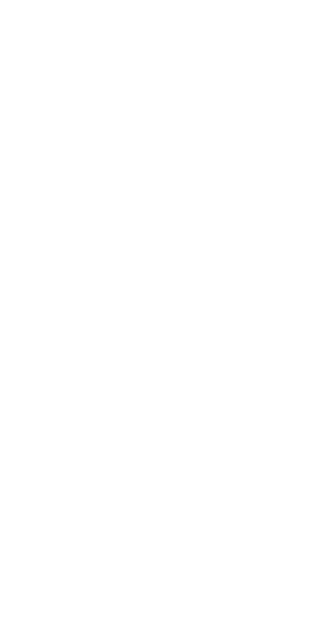 scroll, scrollTop: 0, scrollLeft: 0, axis: both 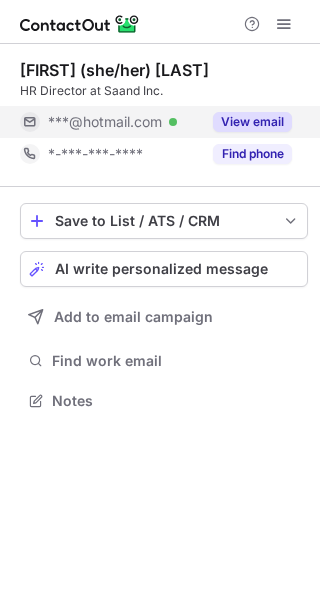 click on "View email" at bounding box center (246, 122) 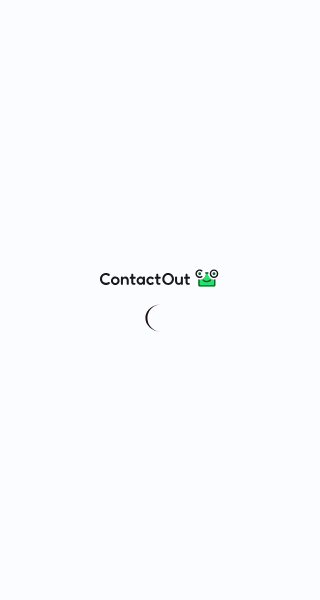 scroll, scrollTop: 0, scrollLeft: 0, axis: both 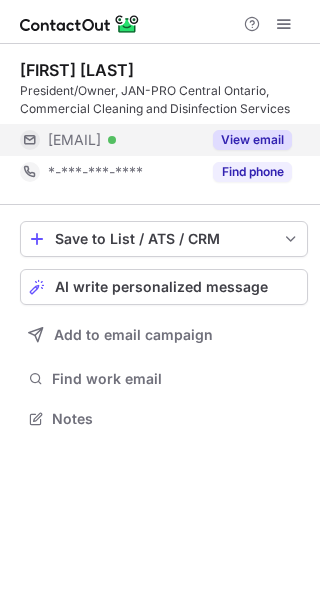 click on "View email" at bounding box center [252, 140] 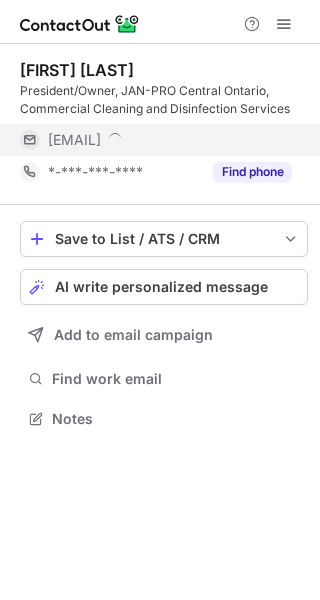 scroll, scrollTop: 10, scrollLeft: 10, axis: both 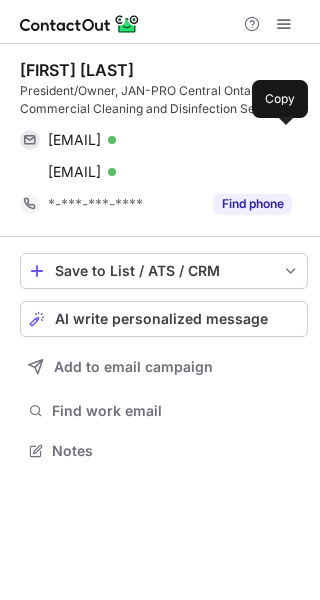 click on "colin.bates@jan-pro.com Verified" at bounding box center [170, 140] 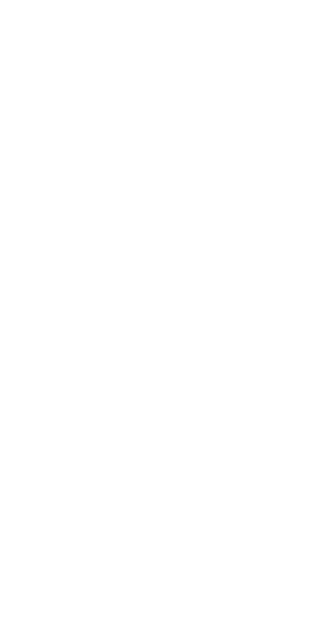 scroll, scrollTop: 0, scrollLeft: 0, axis: both 